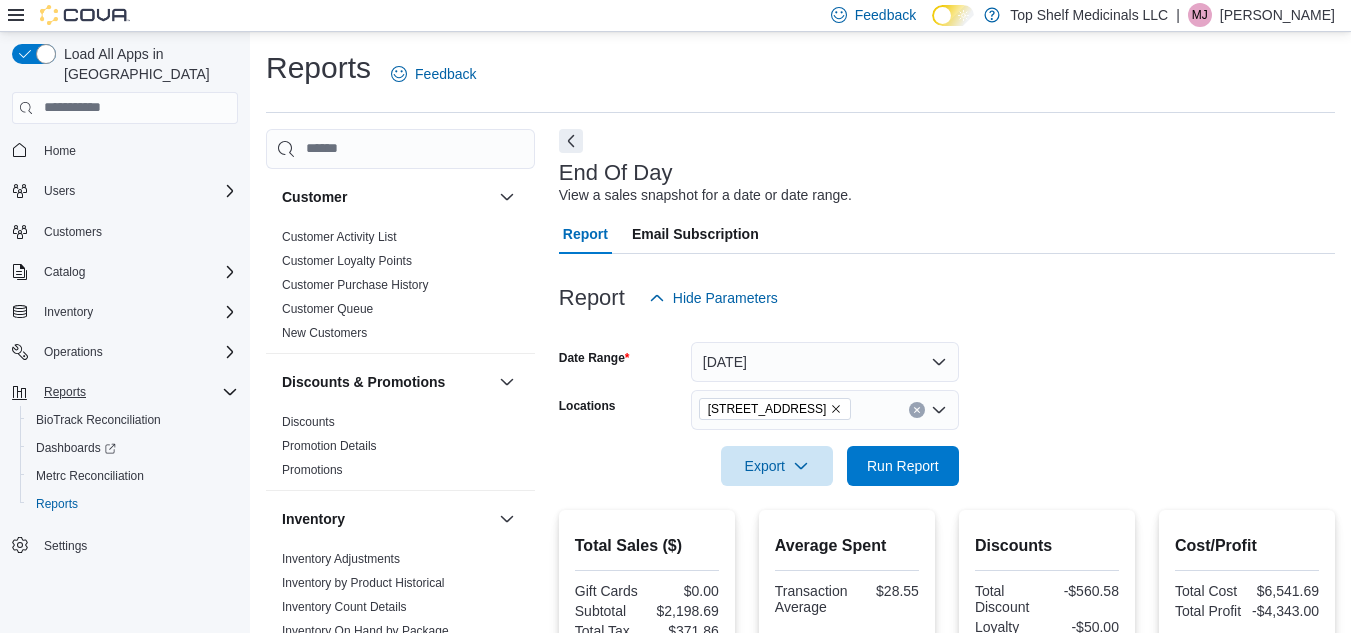scroll, scrollTop: 0, scrollLeft: 0, axis: both 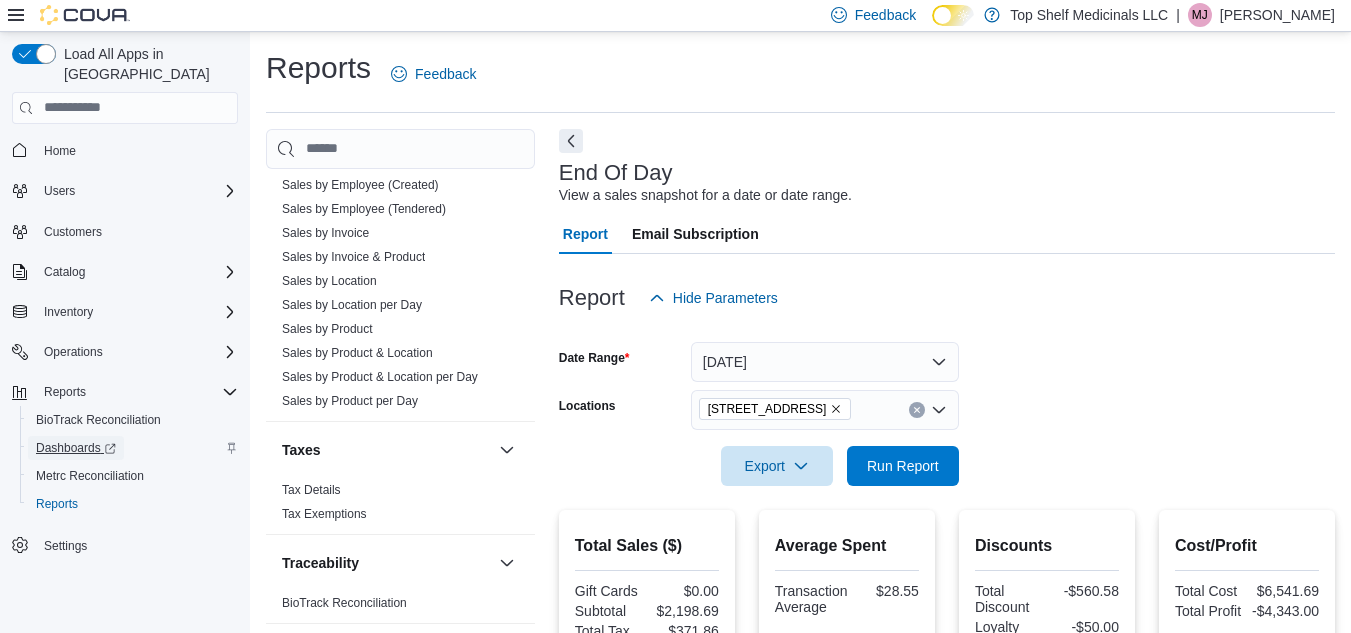 click on "Dashboards" at bounding box center (76, 448) 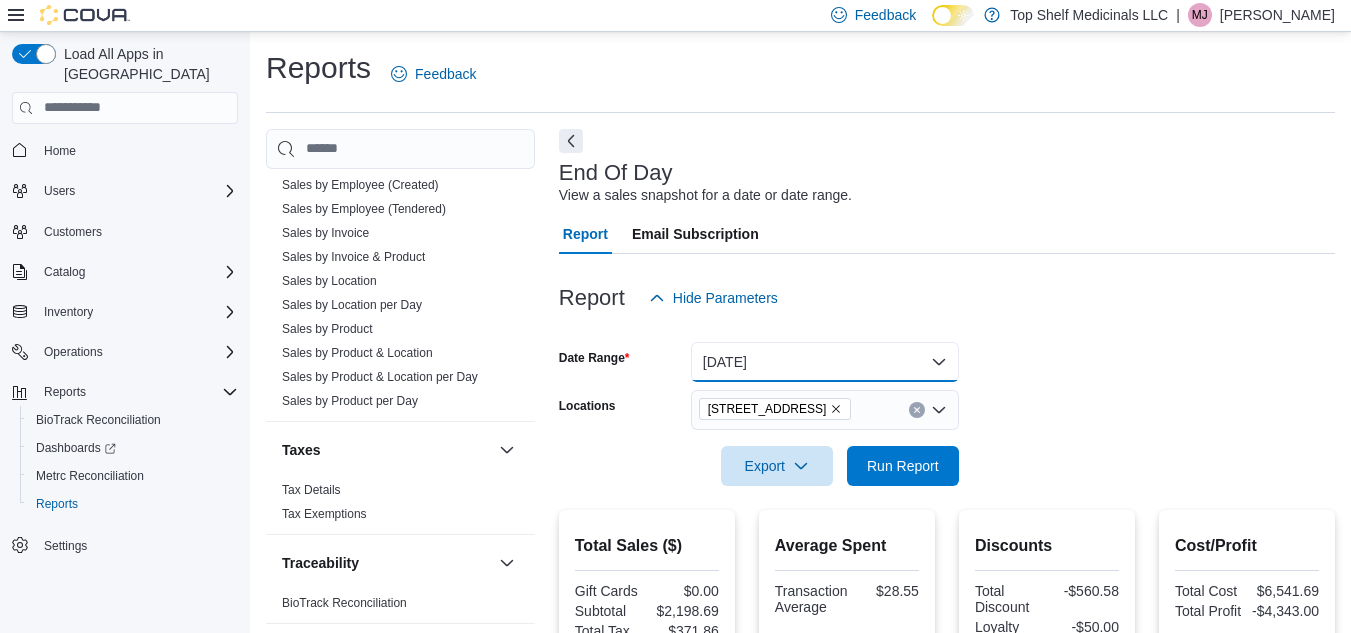 drag, startPoint x: 939, startPoint y: 351, endPoint x: 905, endPoint y: 356, distance: 34.36568 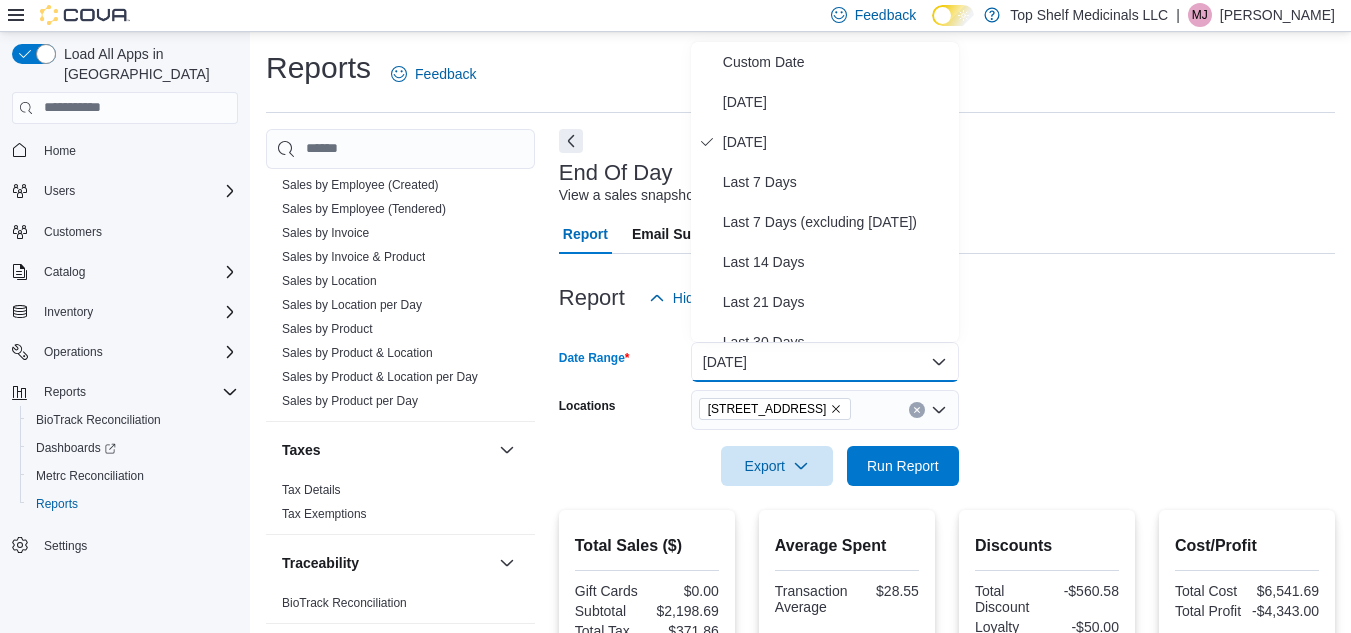 click on "Home" at bounding box center (137, 150) 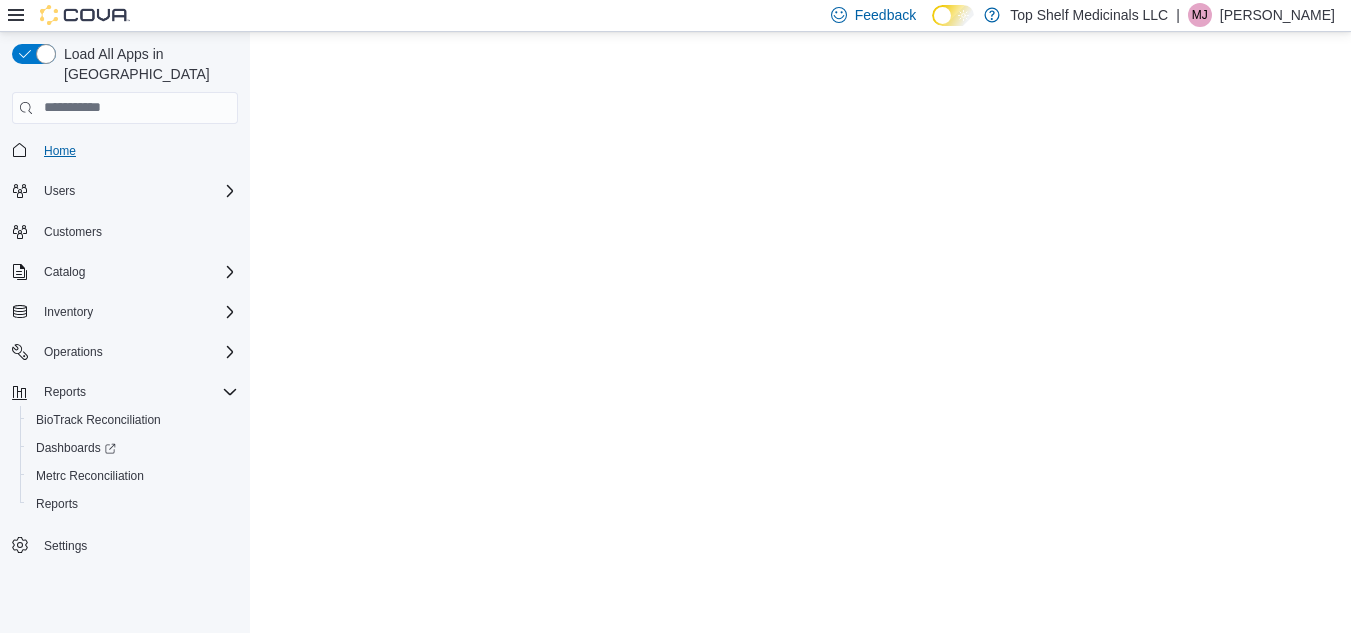 click on "Home" at bounding box center [60, 151] 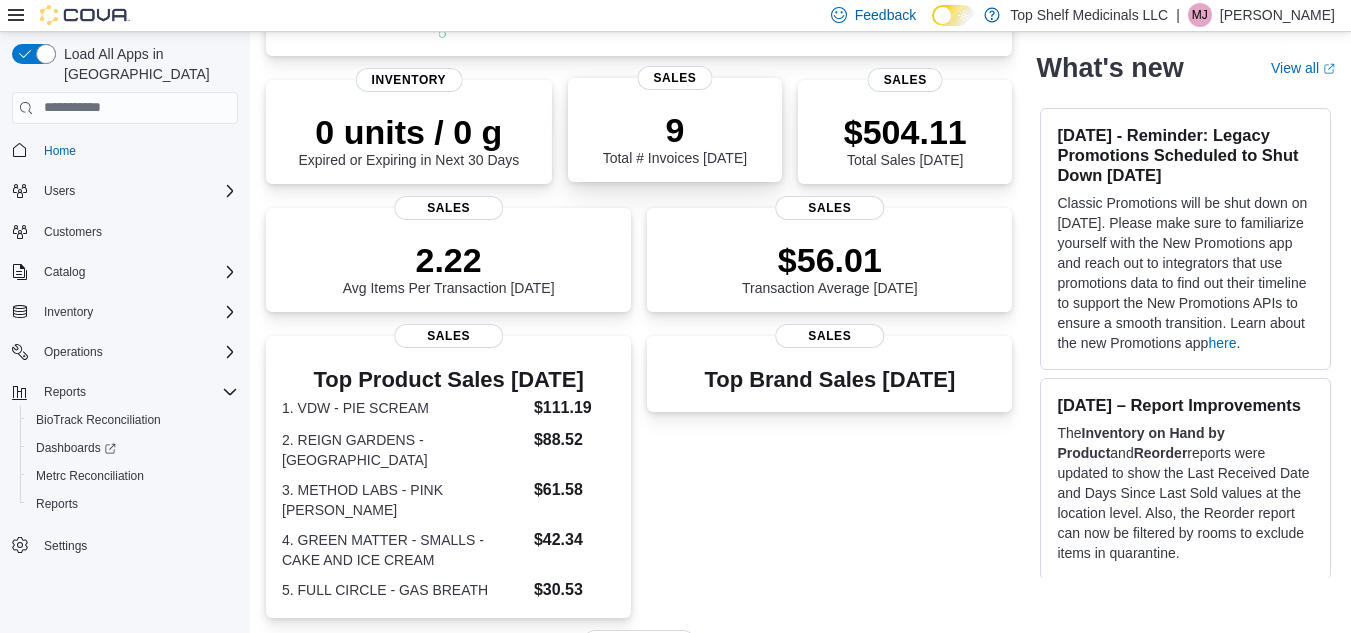 scroll, scrollTop: 300, scrollLeft: 0, axis: vertical 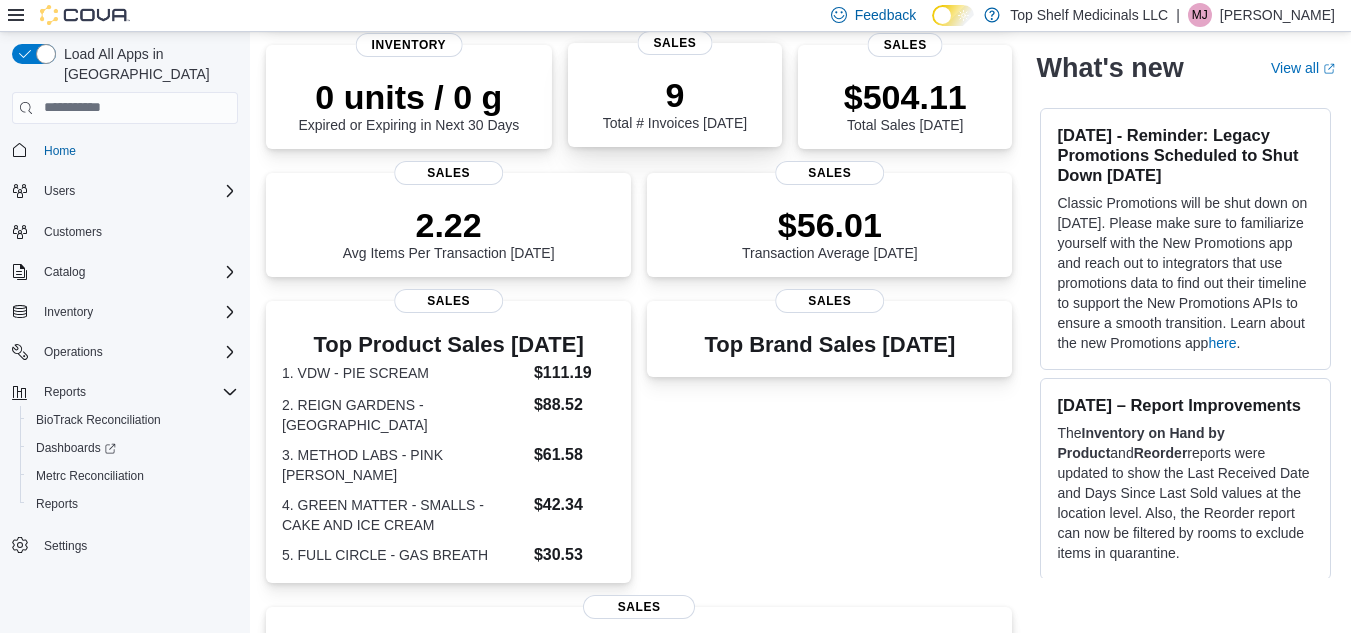 click on "9 Total # Invoices Today" at bounding box center [675, 103] 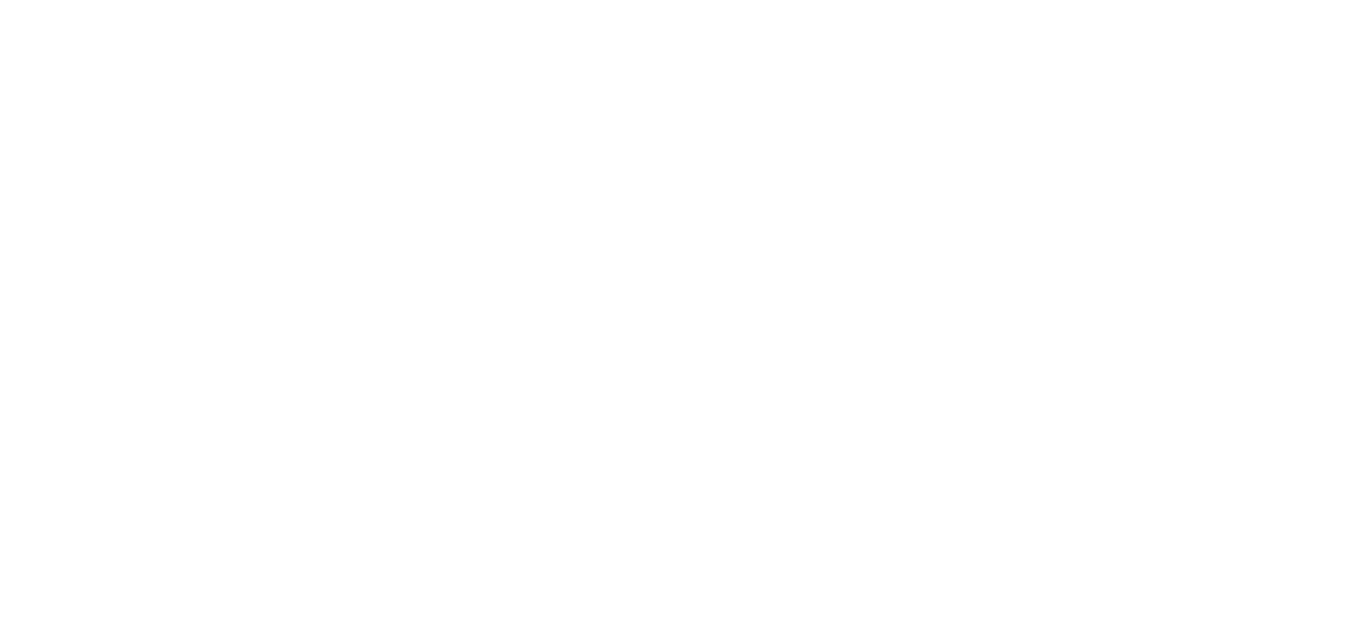 scroll, scrollTop: 0, scrollLeft: 0, axis: both 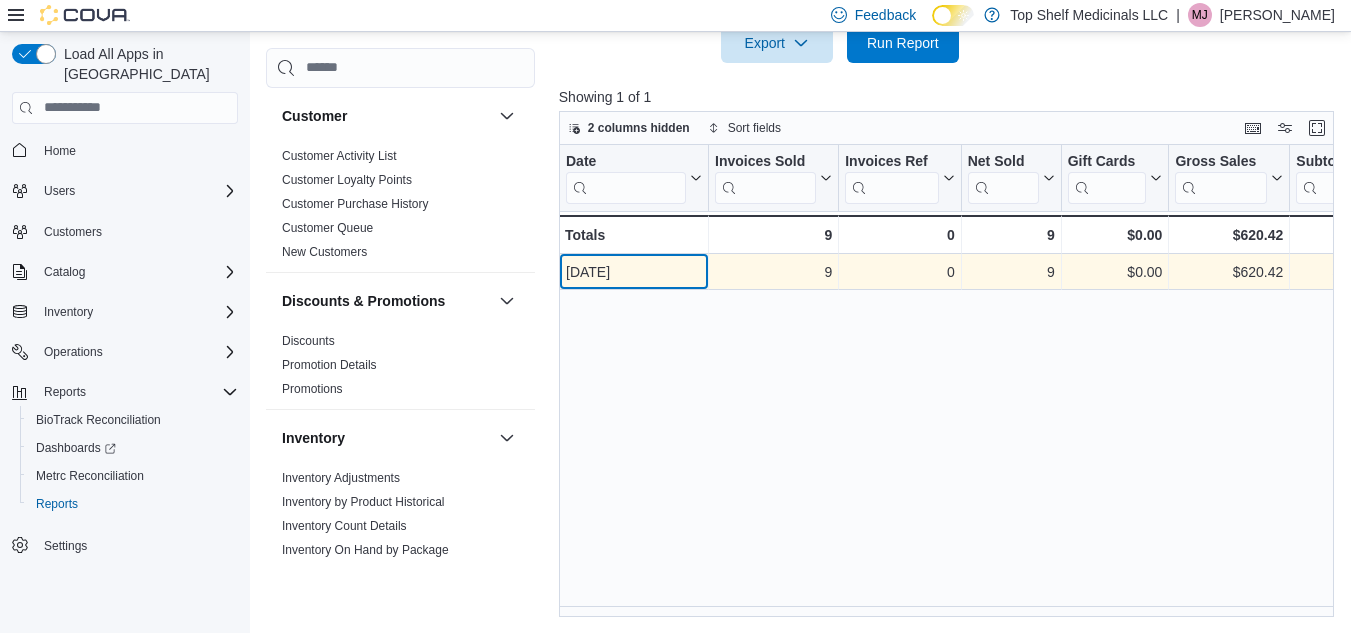 click on "[DATE]" at bounding box center [634, 272] 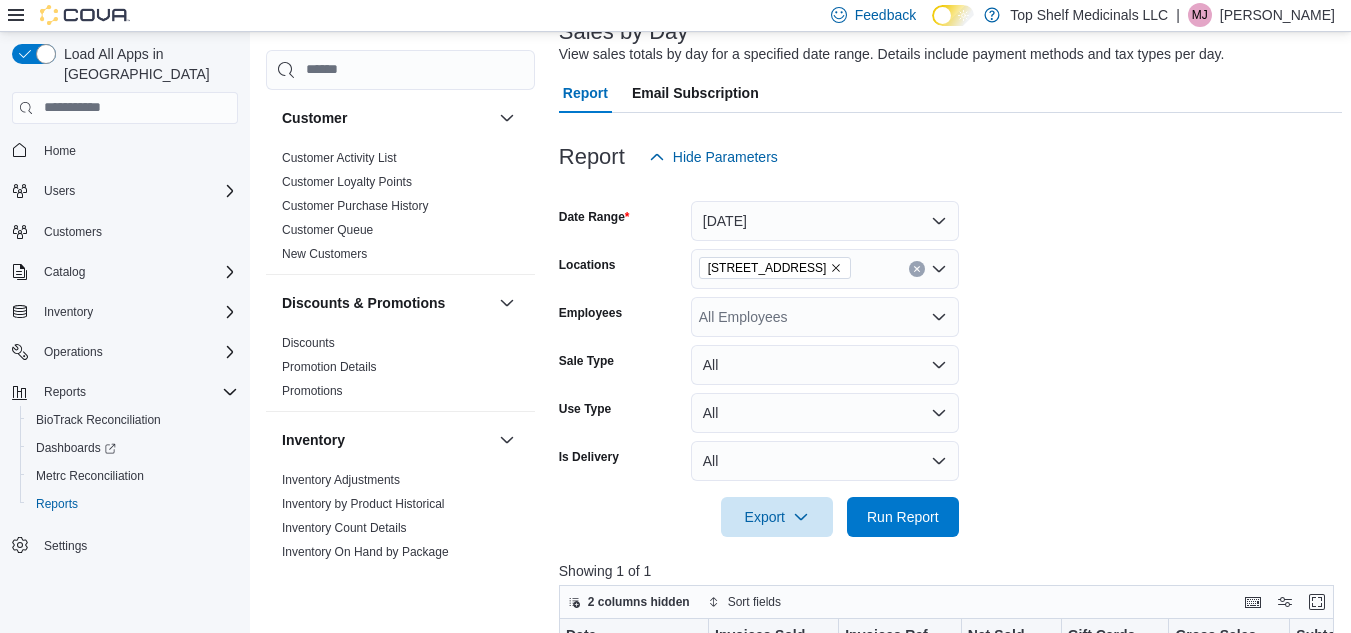 scroll, scrollTop: 115, scrollLeft: 0, axis: vertical 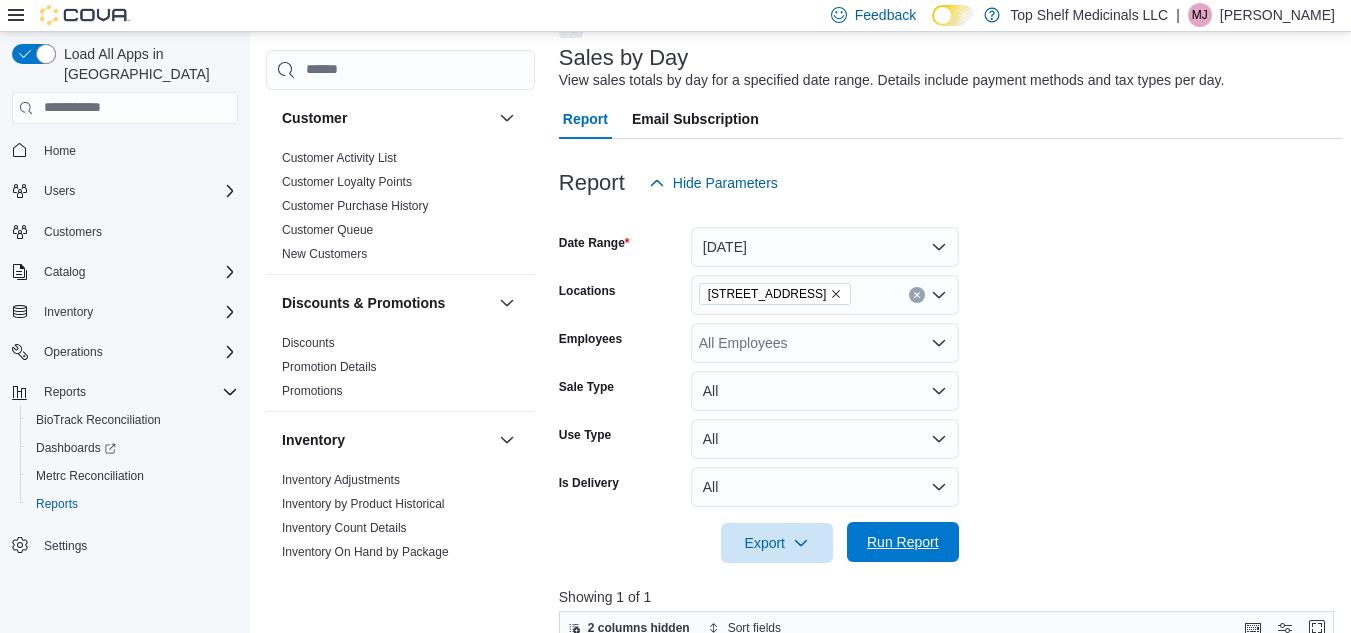 click on "Run Report" at bounding box center [903, 542] 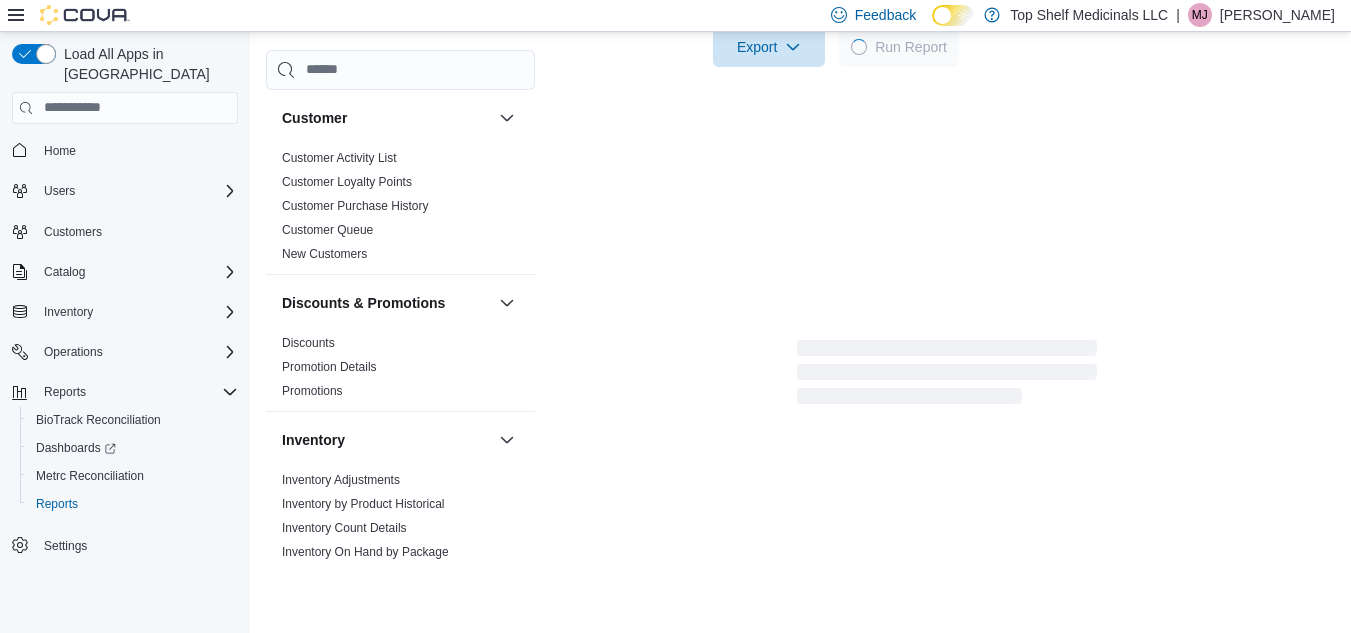scroll, scrollTop: 615, scrollLeft: 0, axis: vertical 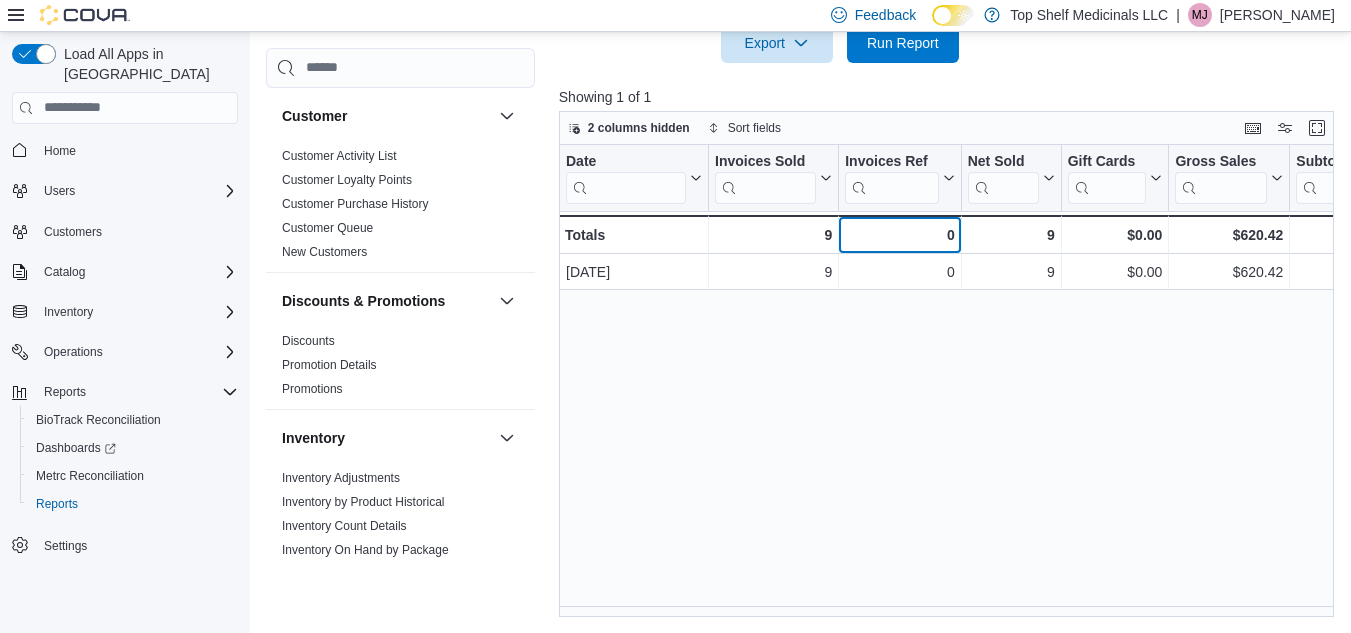 drag, startPoint x: 845, startPoint y: 249, endPoint x: 752, endPoint y: 370, distance: 152.61061 